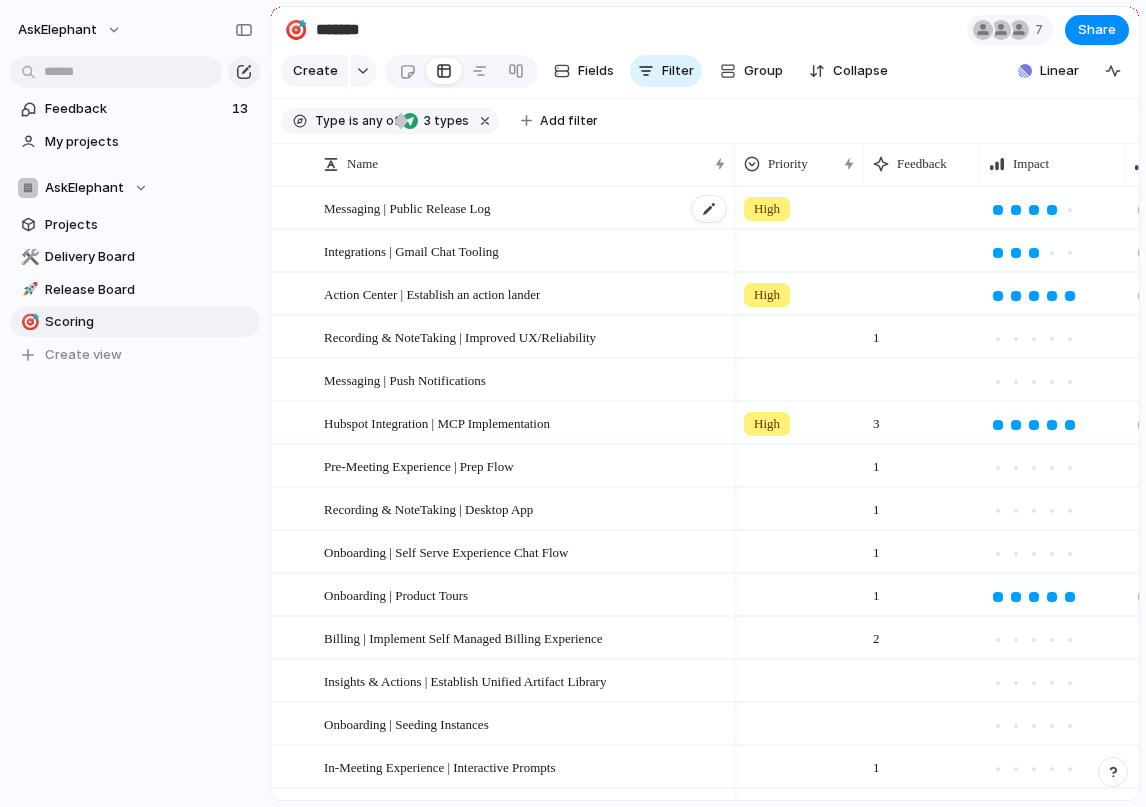 scroll, scrollTop: 0, scrollLeft: 0, axis: both 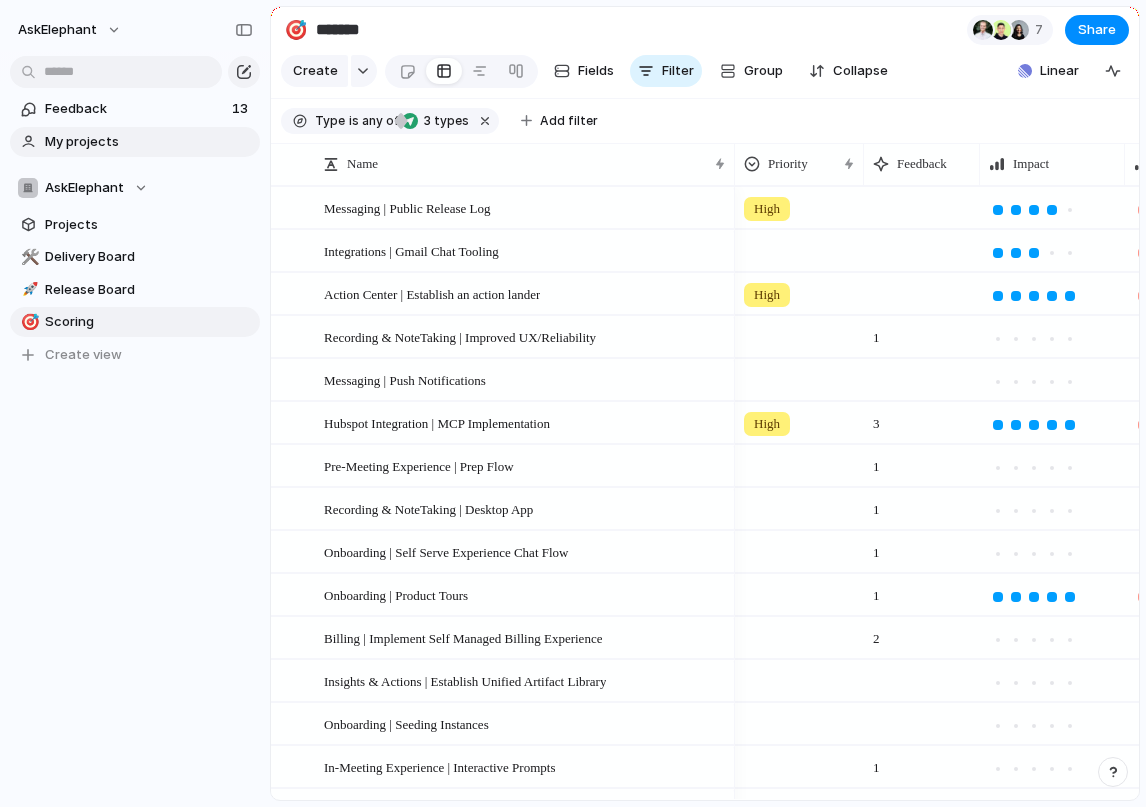 click on "My projects" at bounding box center [149, 142] 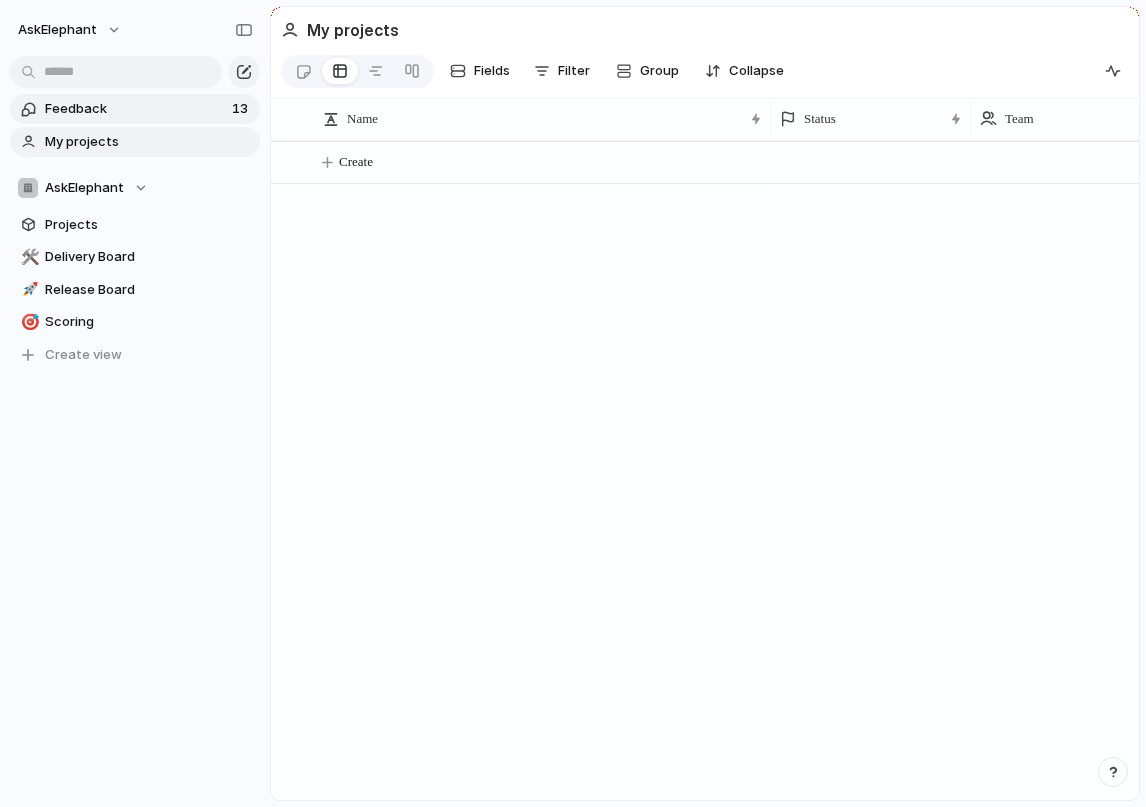 click on "Feedback" at bounding box center (135, 109) 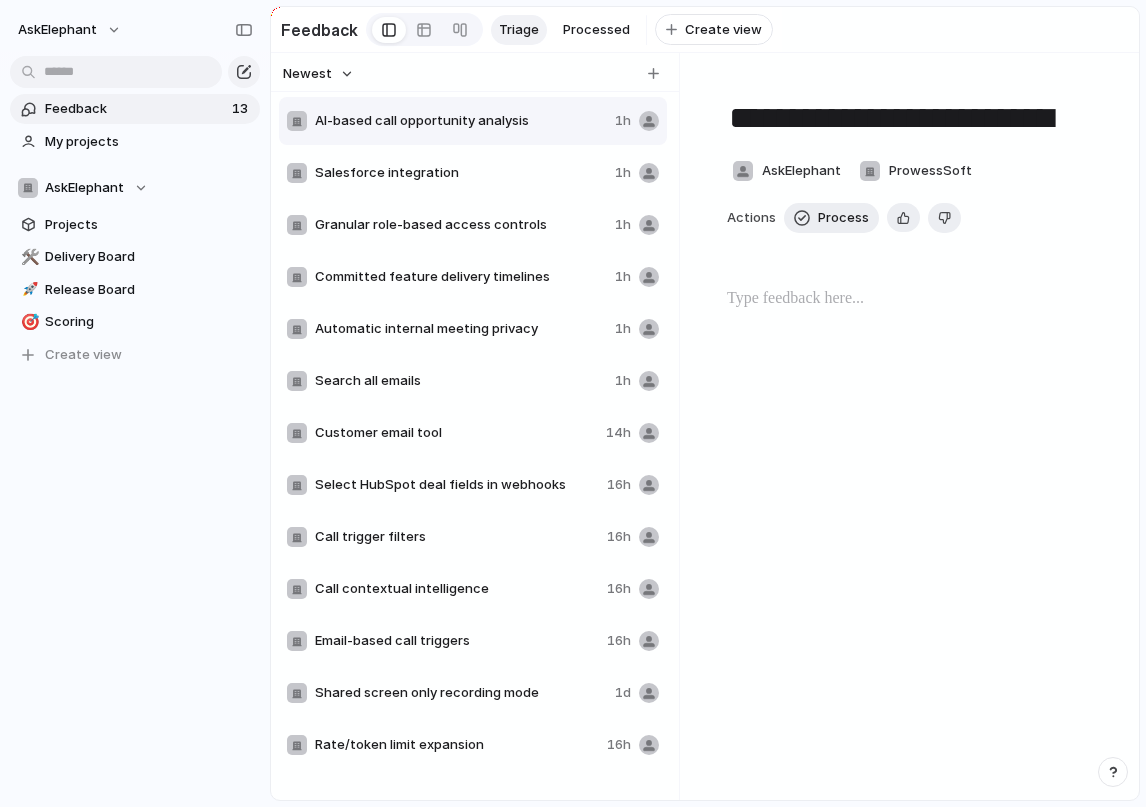 type on "**********" 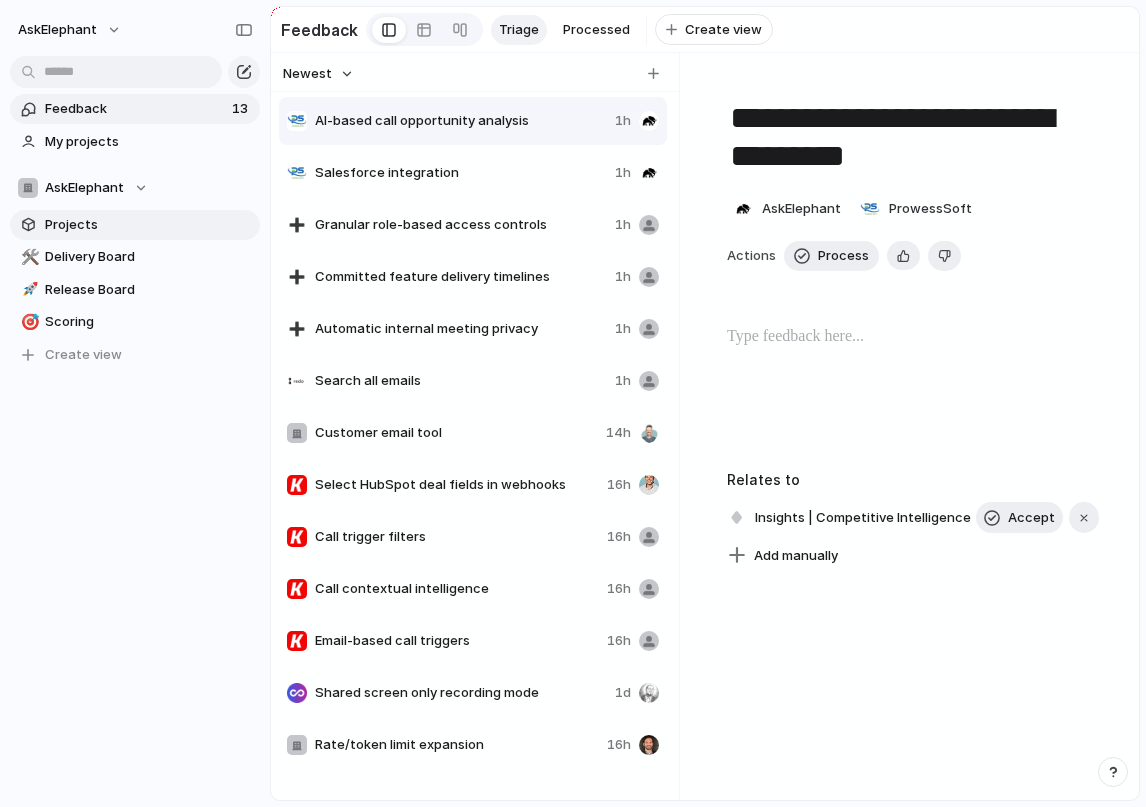 click on "Projects" at bounding box center (135, 225) 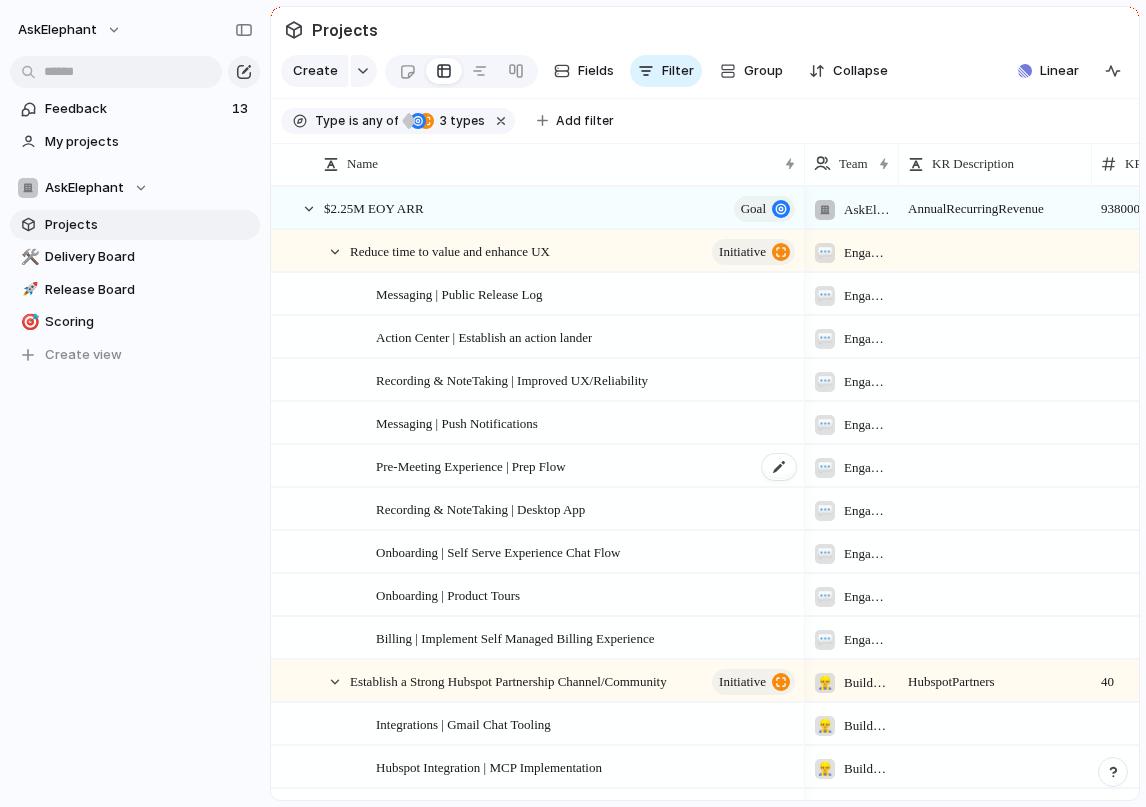 scroll, scrollTop: 186, scrollLeft: 0, axis: vertical 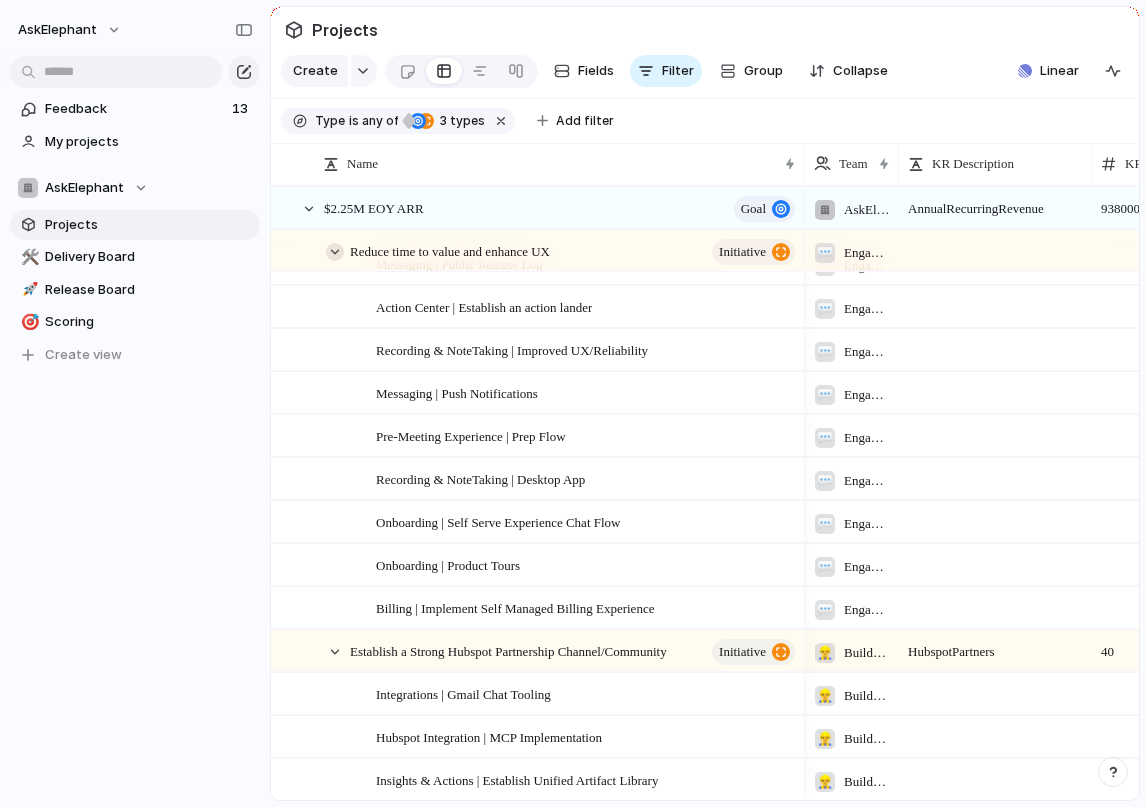 click at bounding box center [335, 252] 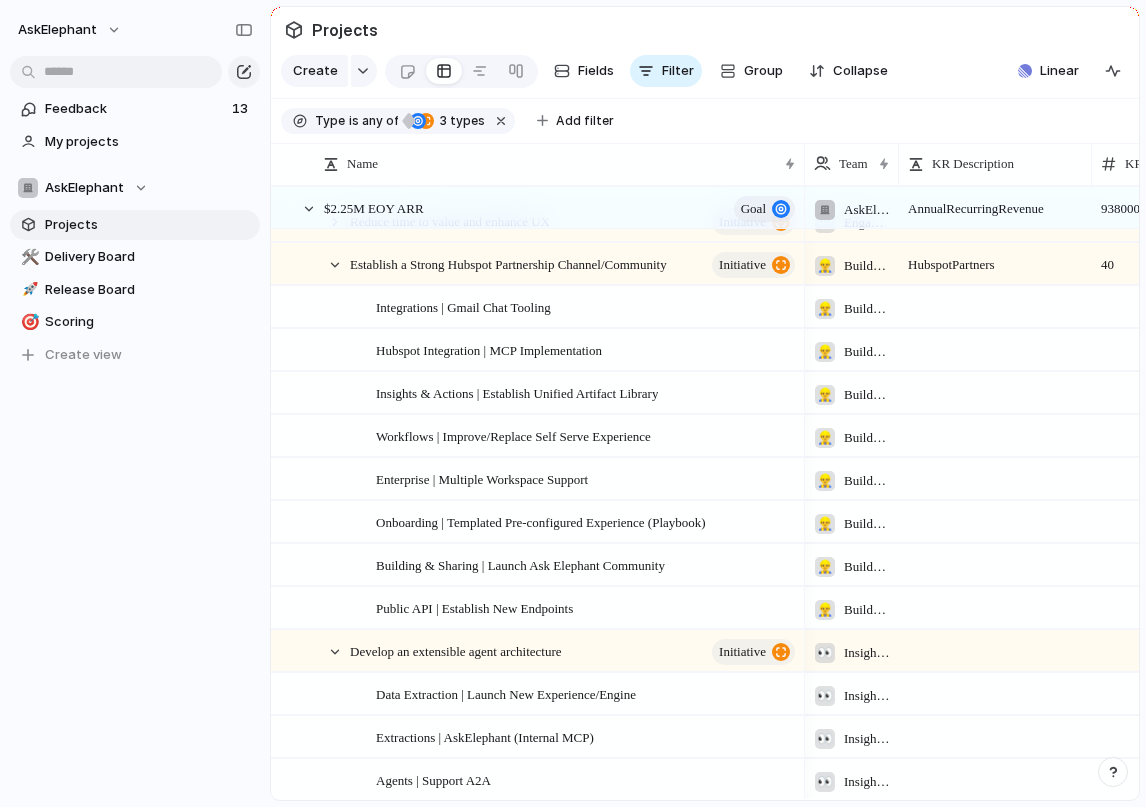 scroll, scrollTop: 0, scrollLeft: 0, axis: both 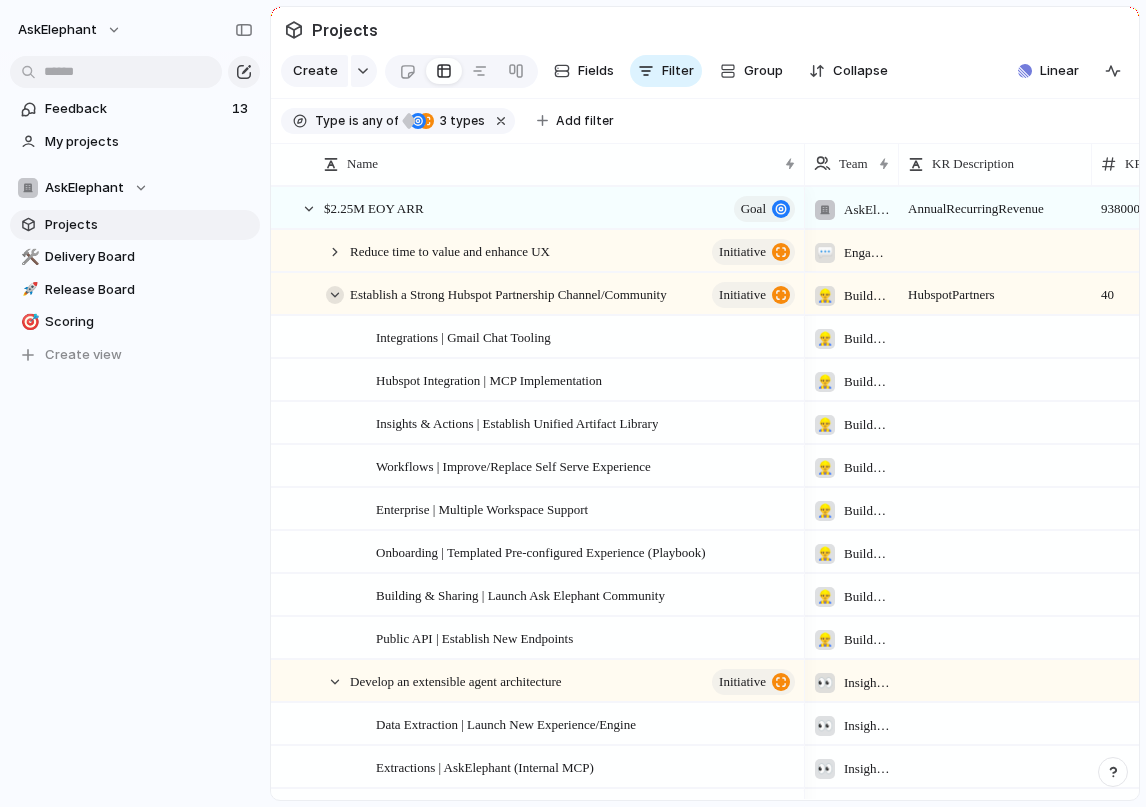 click at bounding box center (335, 295) 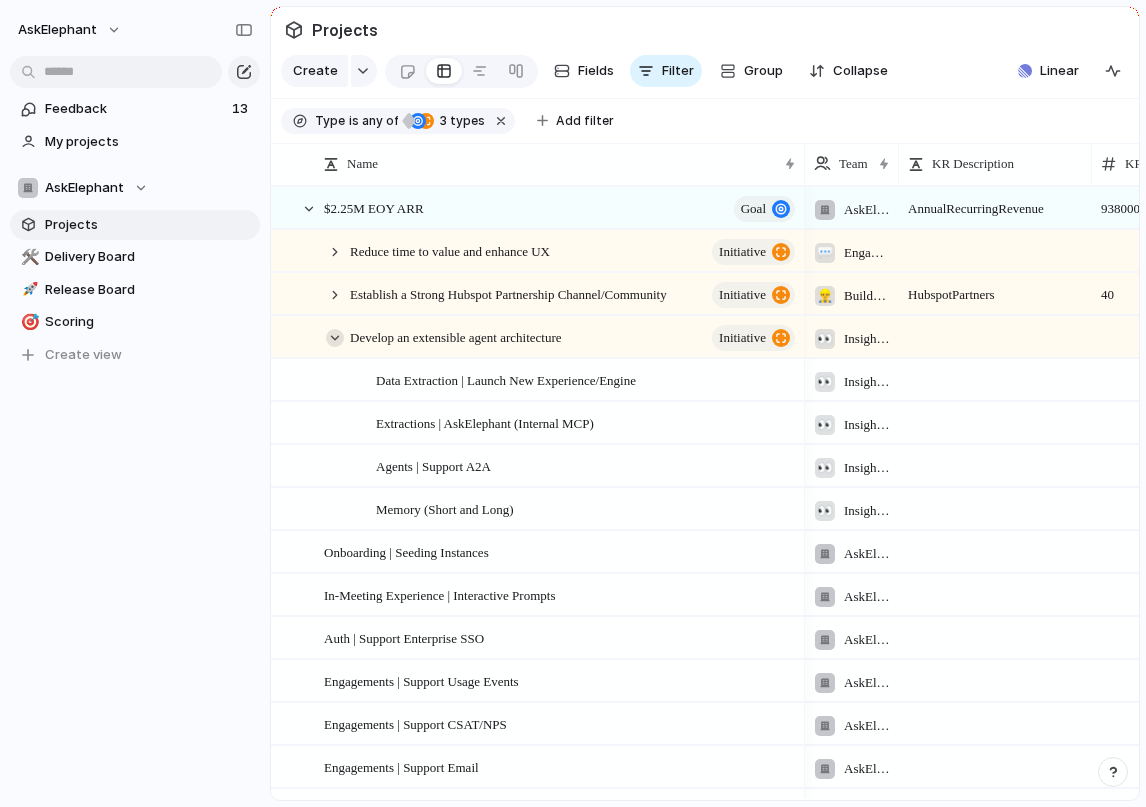click at bounding box center (335, 338) 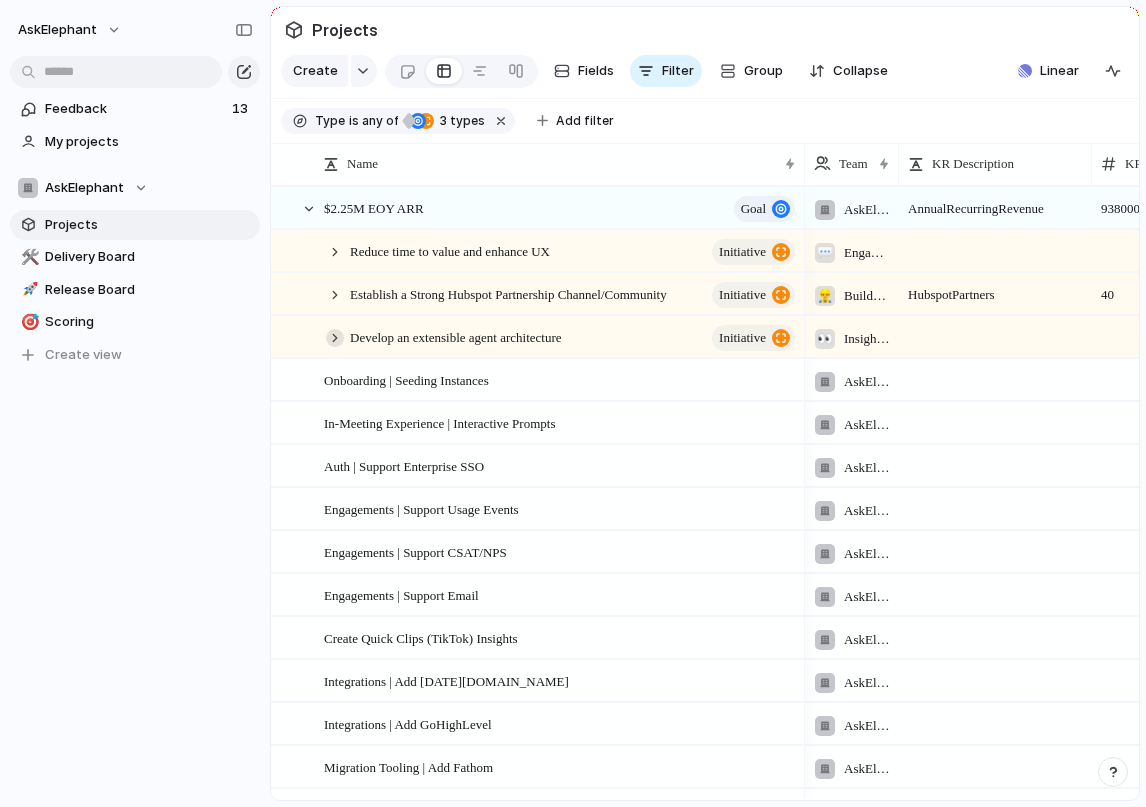 scroll, scrollTop: 259, scrollLeft: 0, axis: vertical 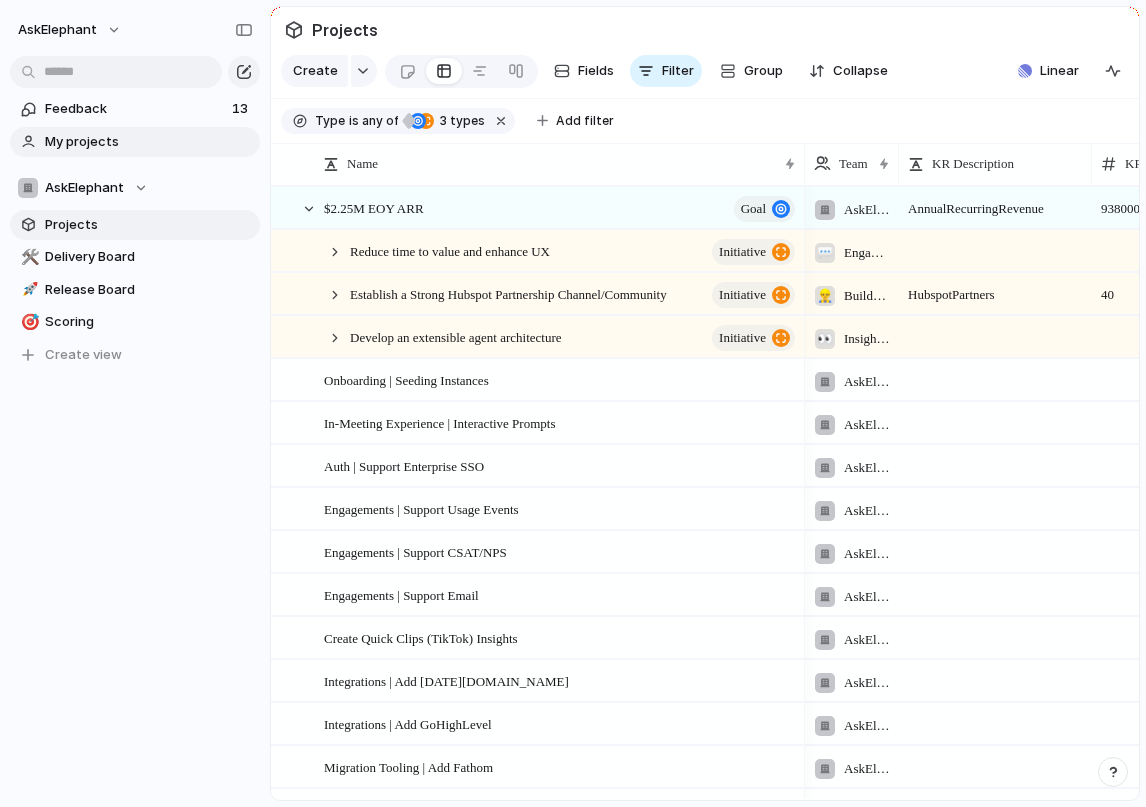 click on "My projects" at bounding box center [149, 142] 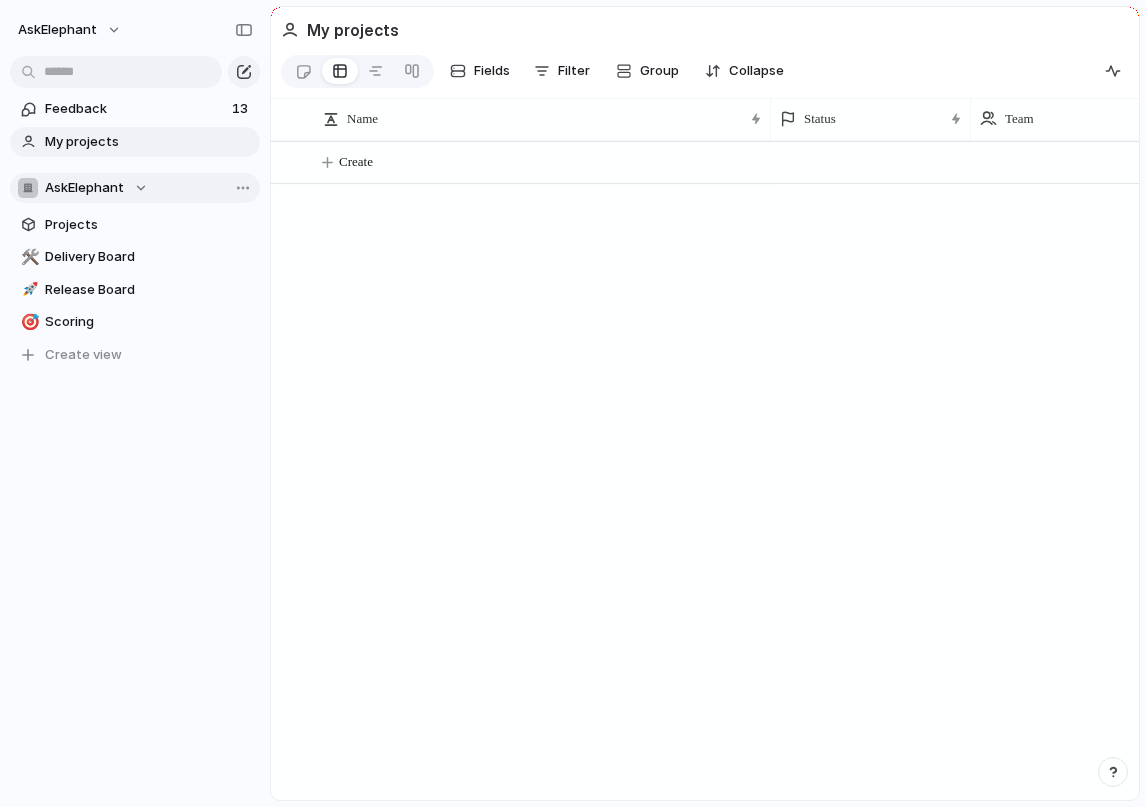 click on "AskElephant" at bounding box center (84, 188) 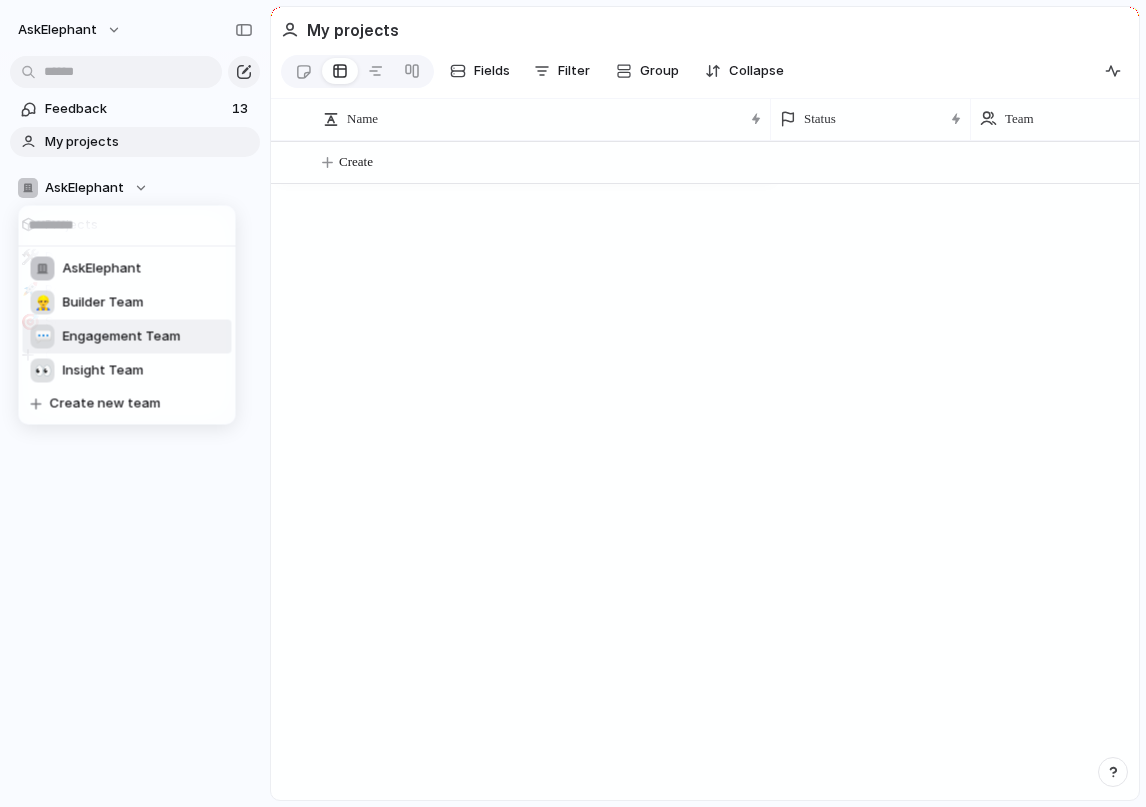 click on "Engagement Team" at bounding box center [122, 337] 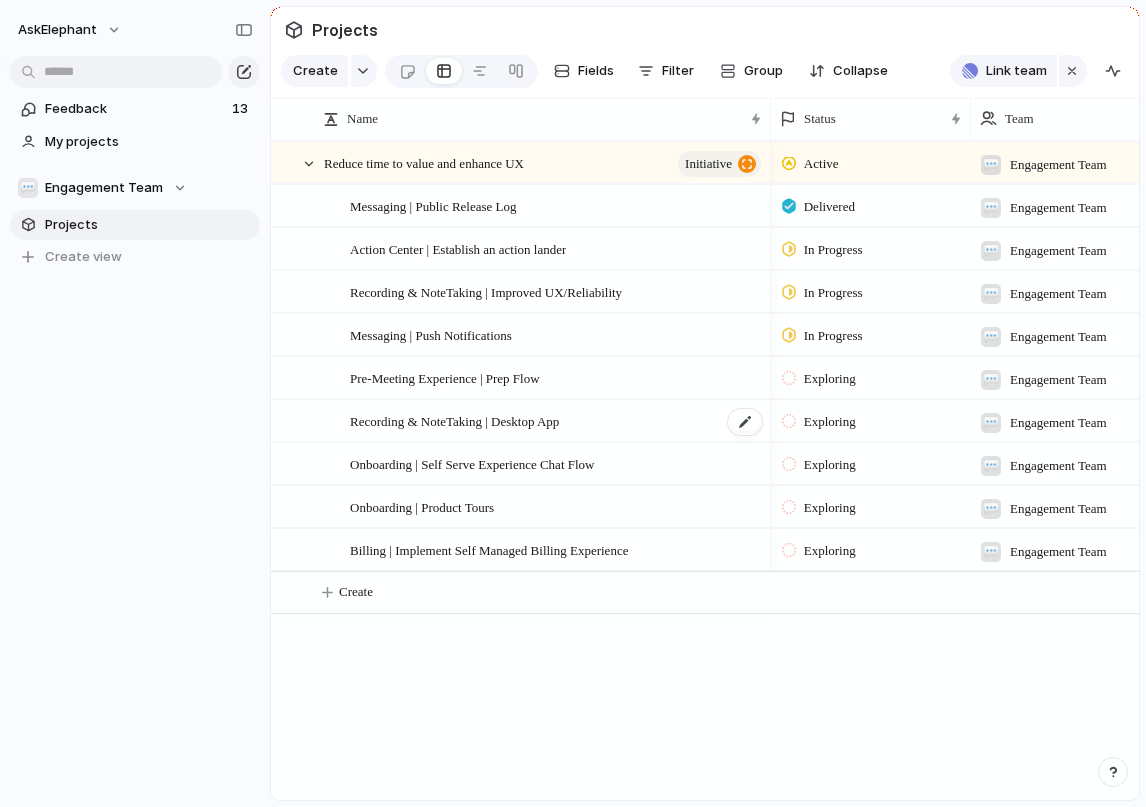 scroll, scrollTop: 0, scrollLeft: 57, axis: horizontal 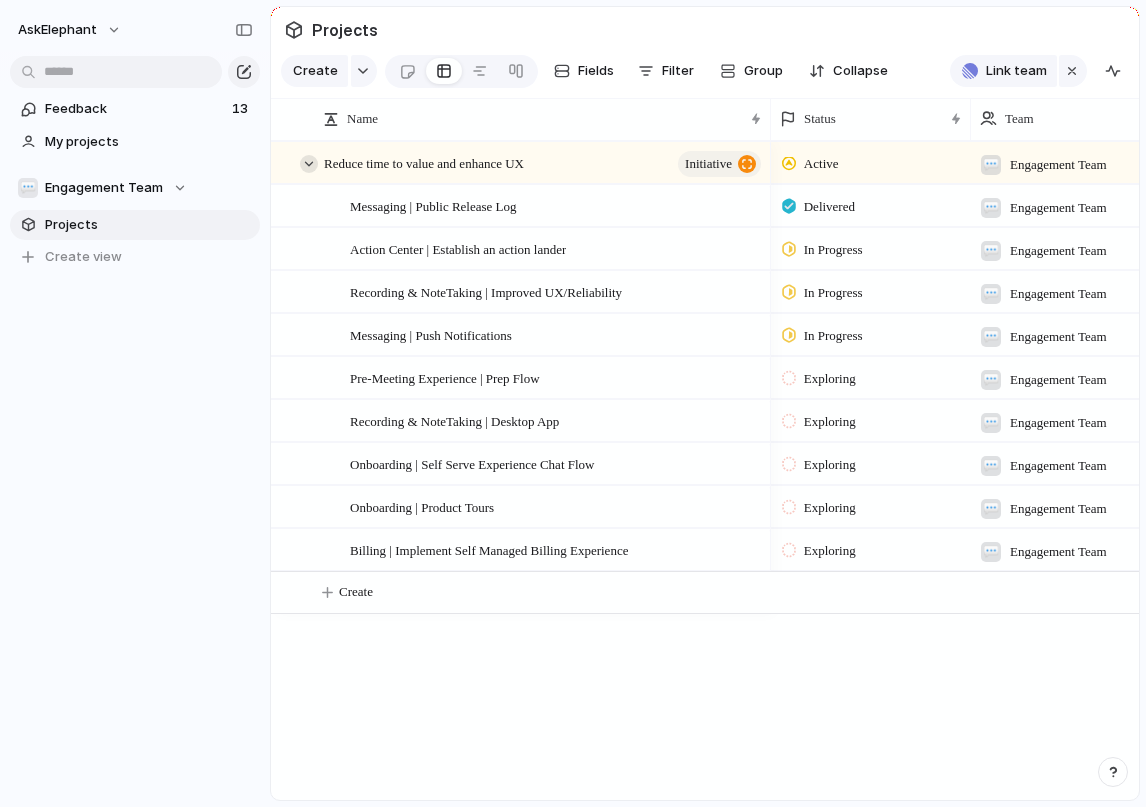 click at bounding box center (309, 164) 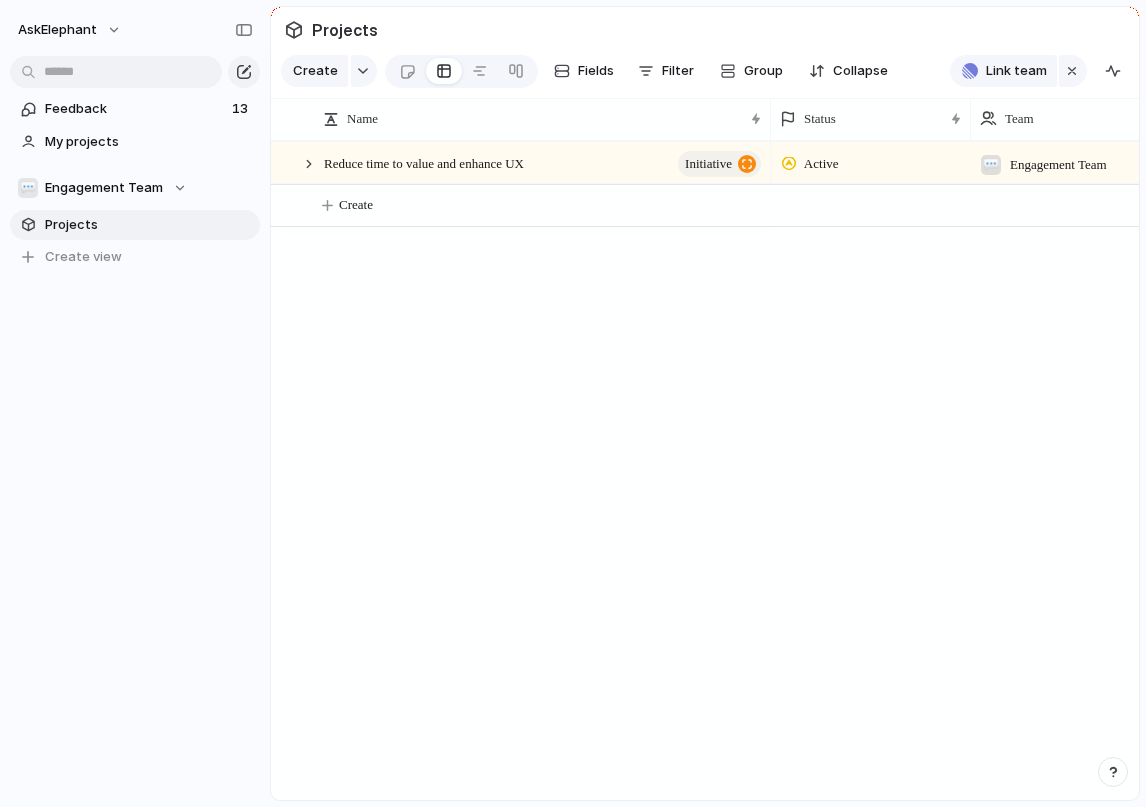 click on "Projects" at bounding box center (149, 225) 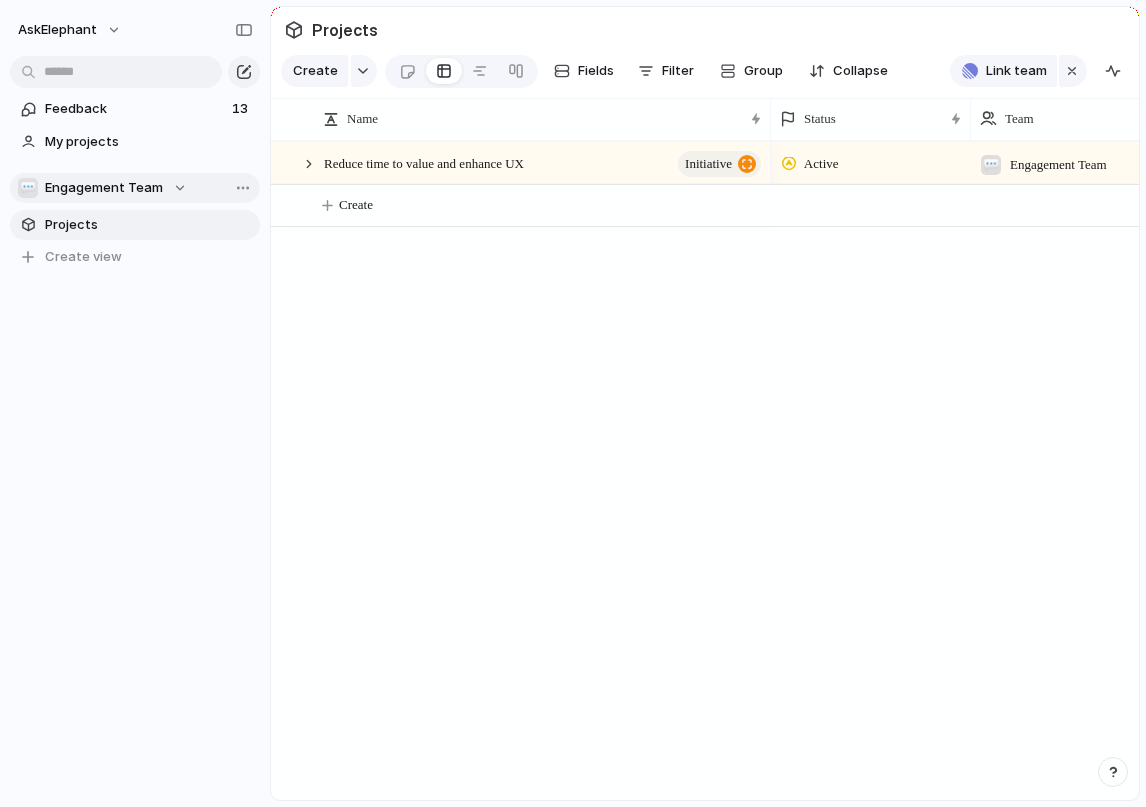 click on "💬 Engagement Team" at bounding box center (102, 188) 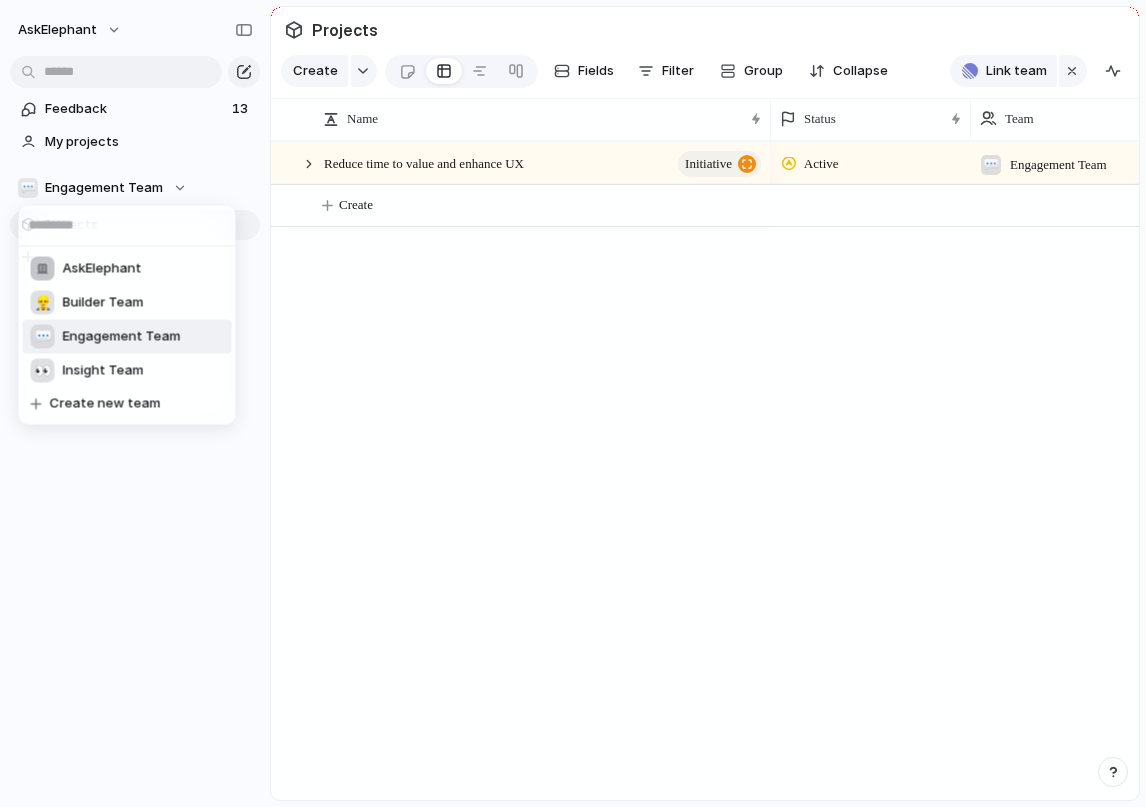 click on "AskElephant   👷‍♂️ Builder Team   💬 Engagement Team   👀 Insight Team   Create new team" at bounding box center [573, 403] 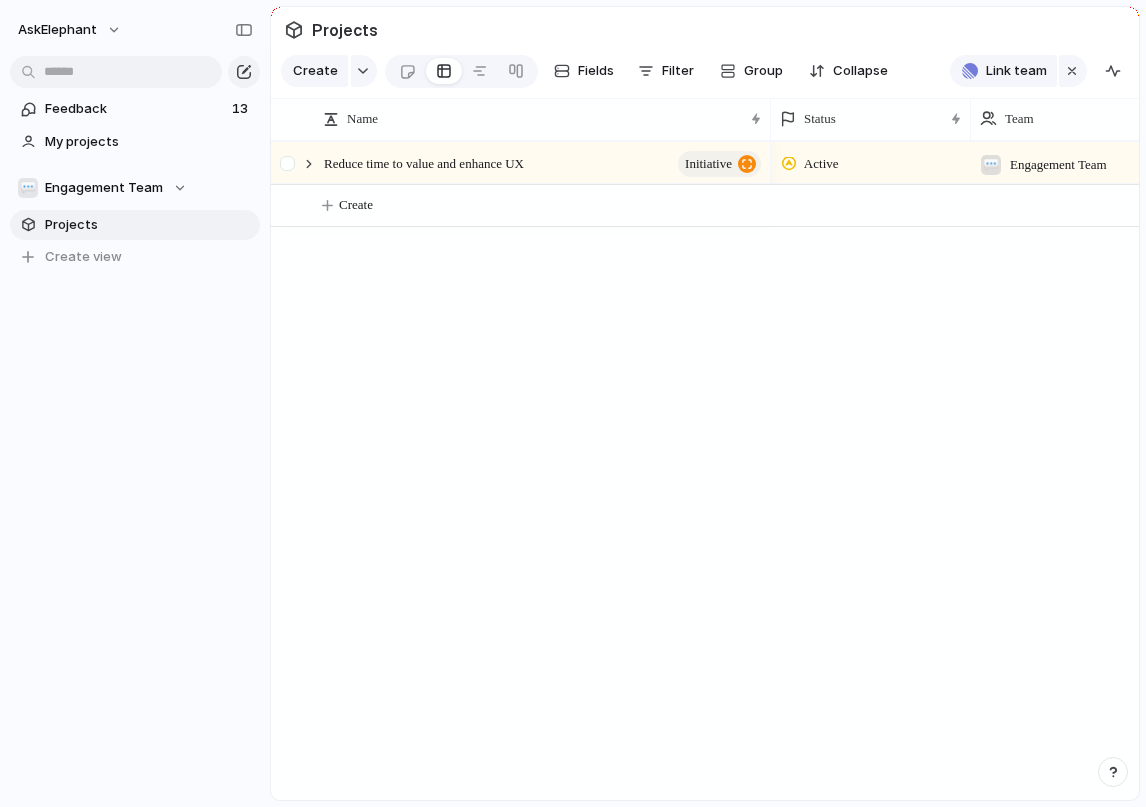 click at bounding box center (299, 163) 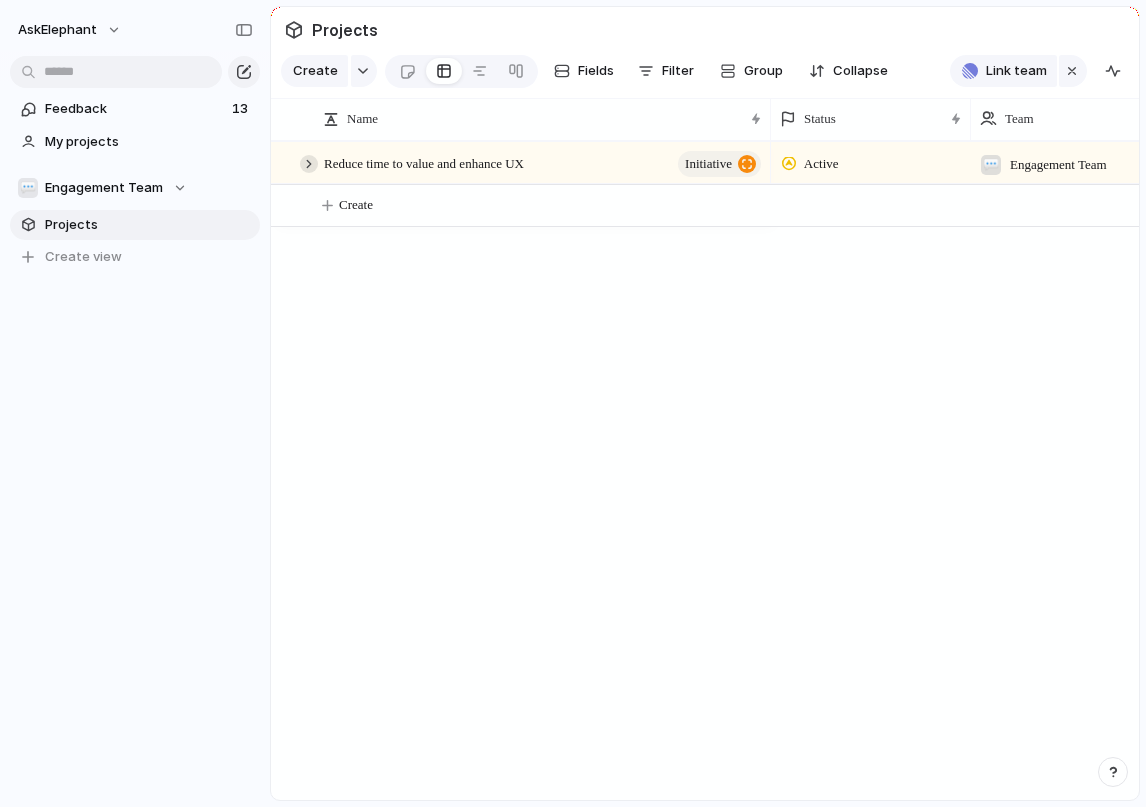 click at bounding box center [309, 164] 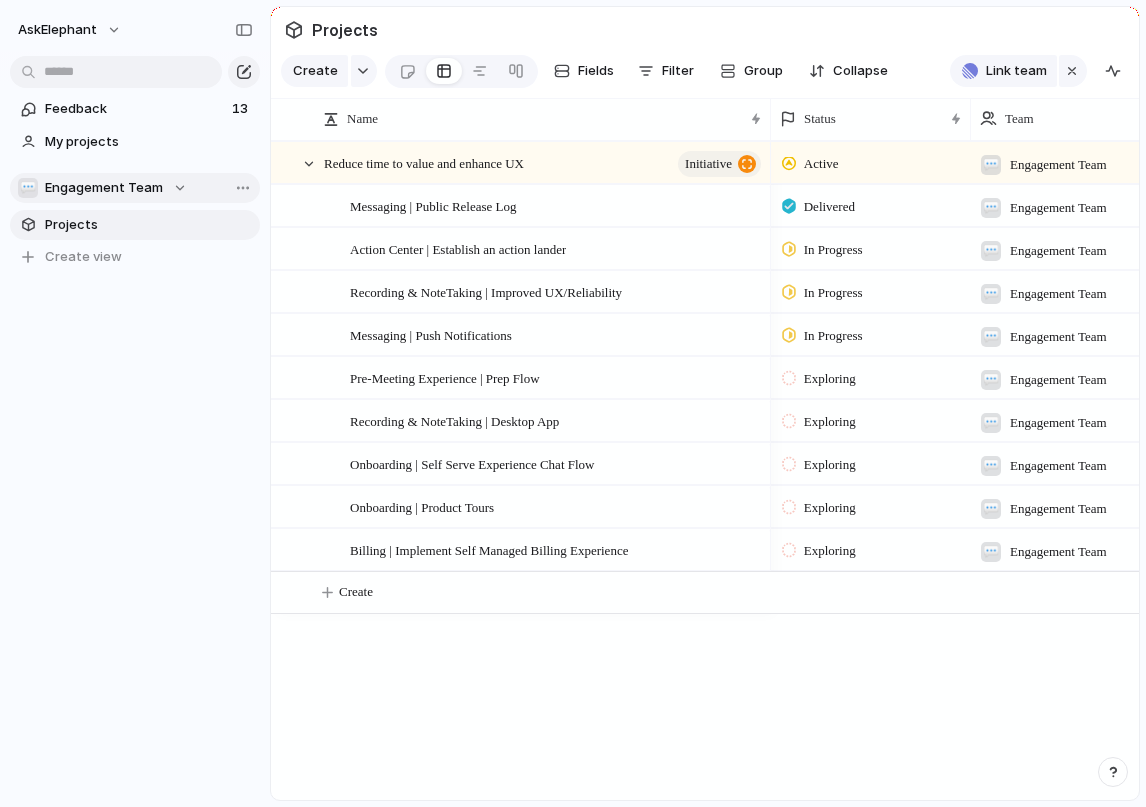 click on "💬 Engagement Team" at bounding box center [102, 188] 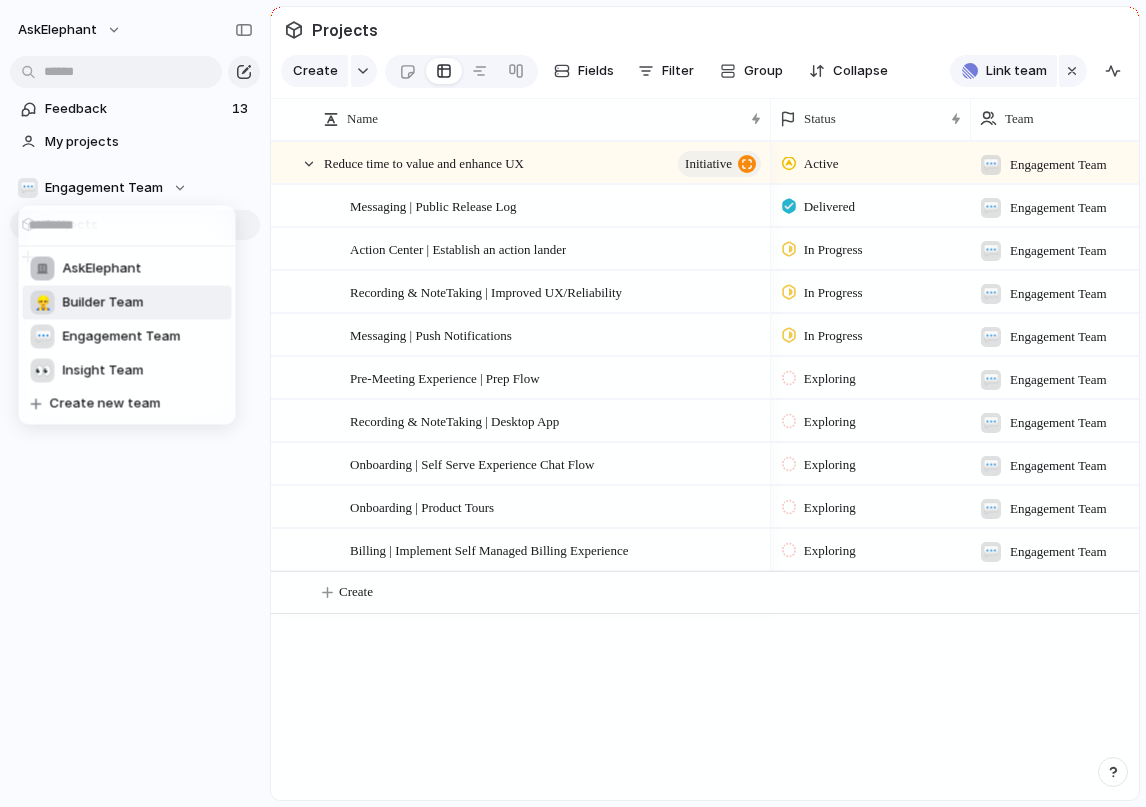 click on "Builder Team" at bounding box center [103, 303] 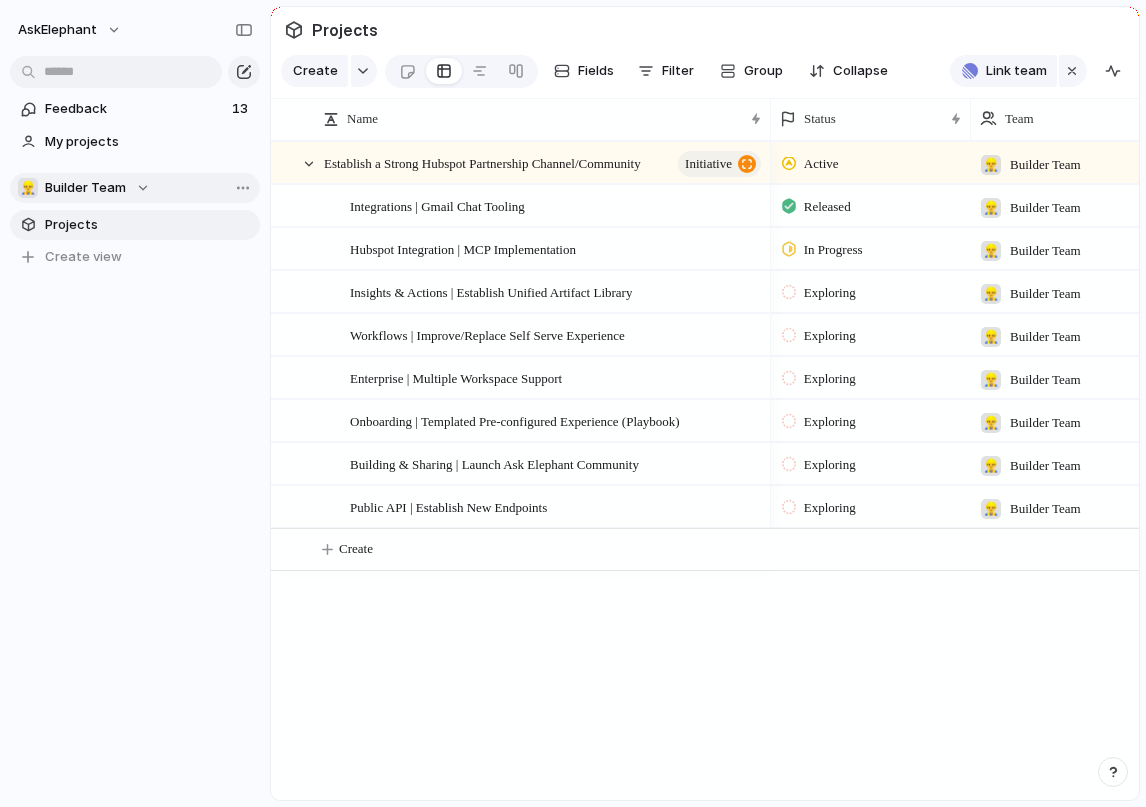 click on "👷‍♂️ Builder Team" at bounding box center [84, 188] 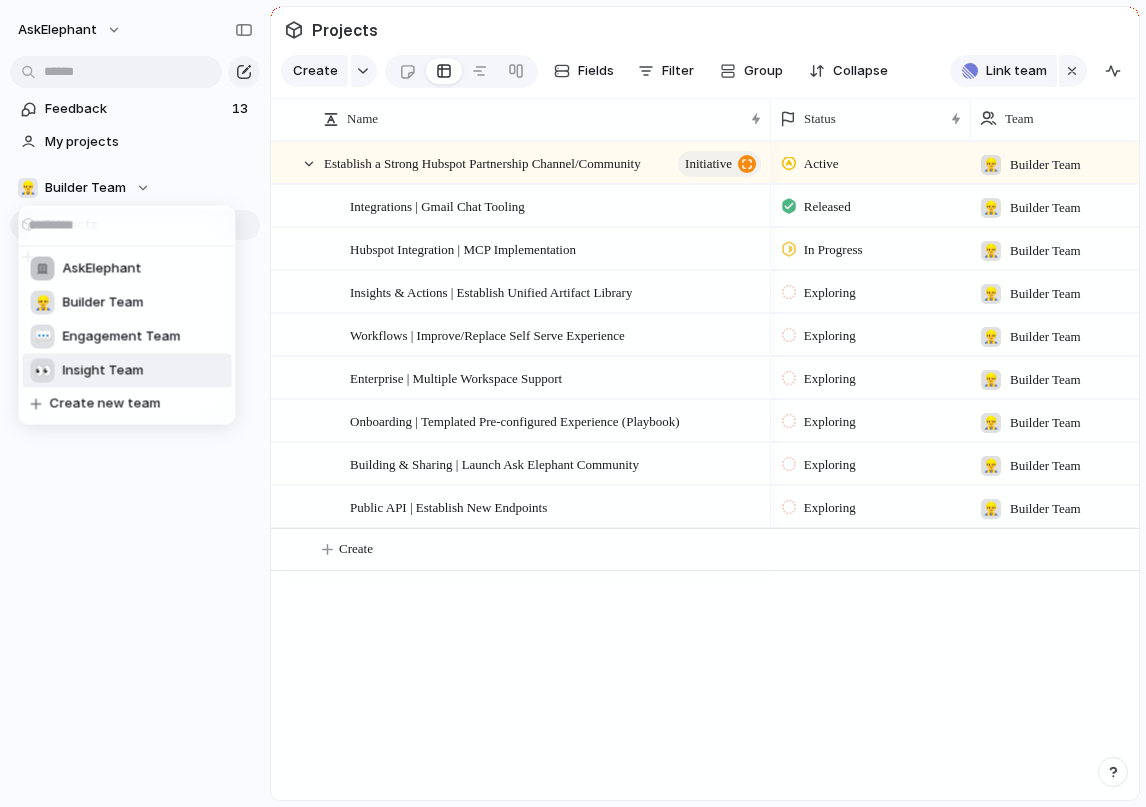 click on "Insight Team" at bounding box center (103, 371) 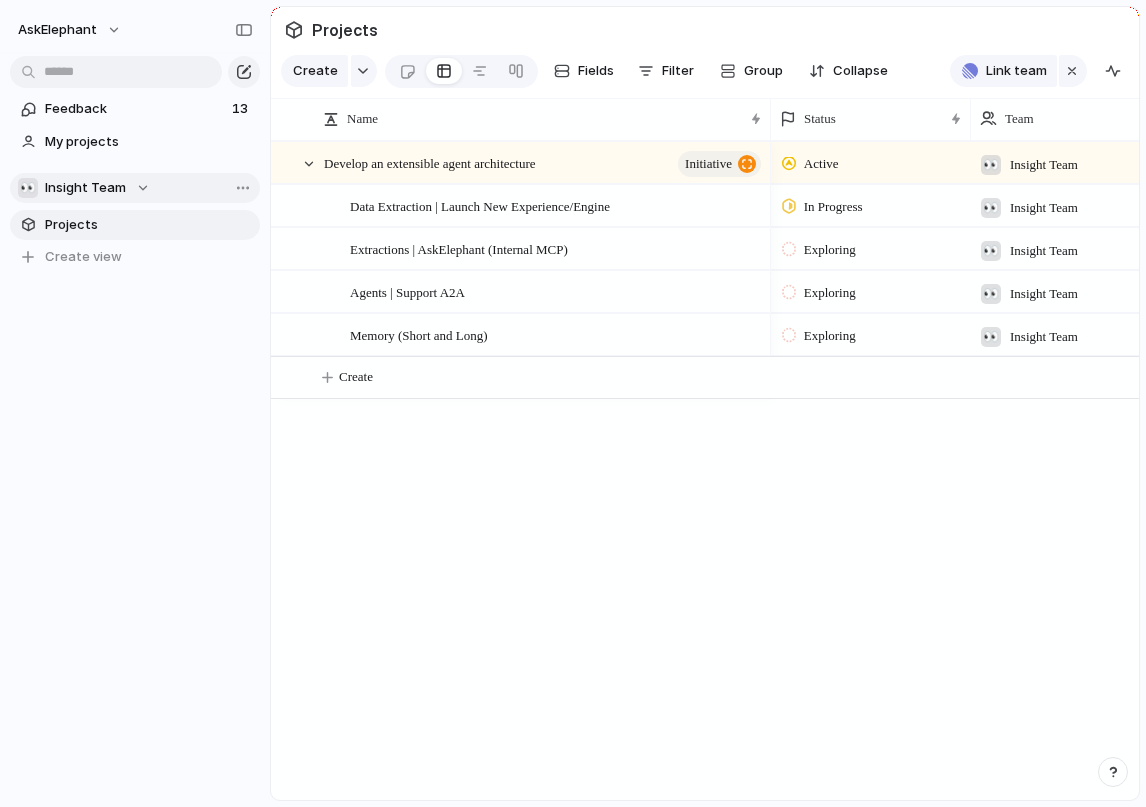 click on "👀 Insight Team" at bounding box center [135, 188] 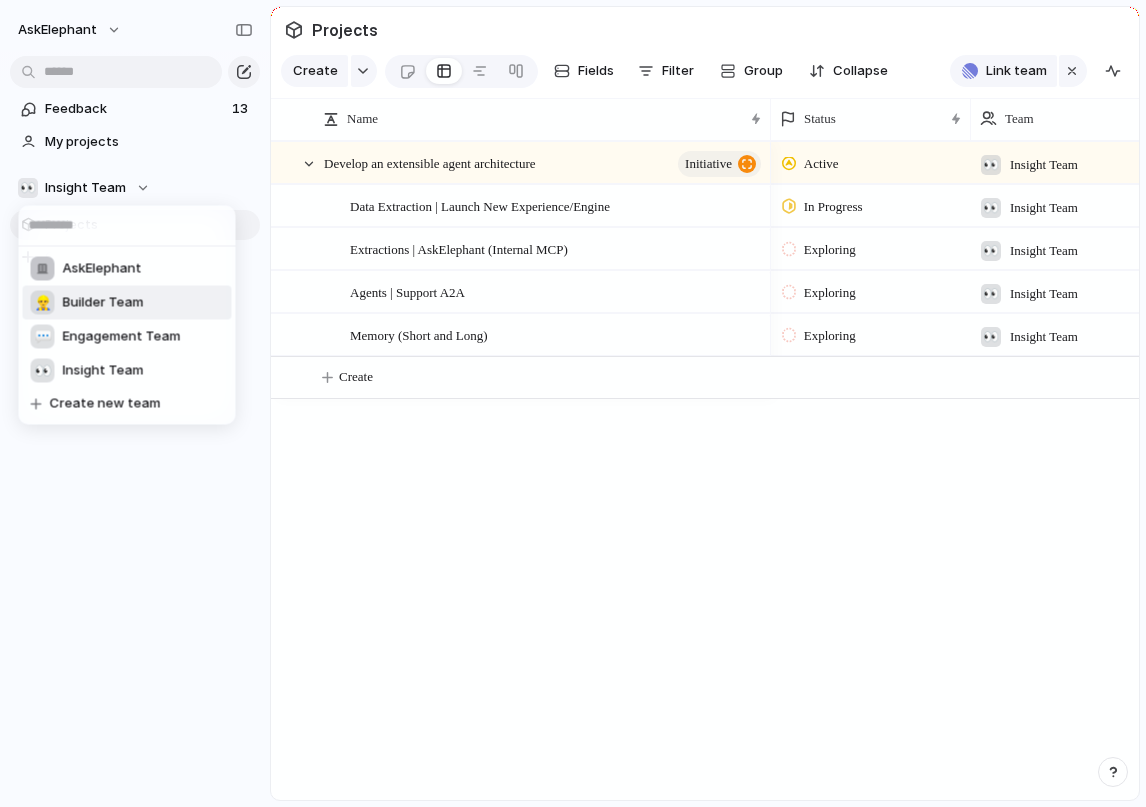click on "Builder Team" at bounding box center (103, 303) 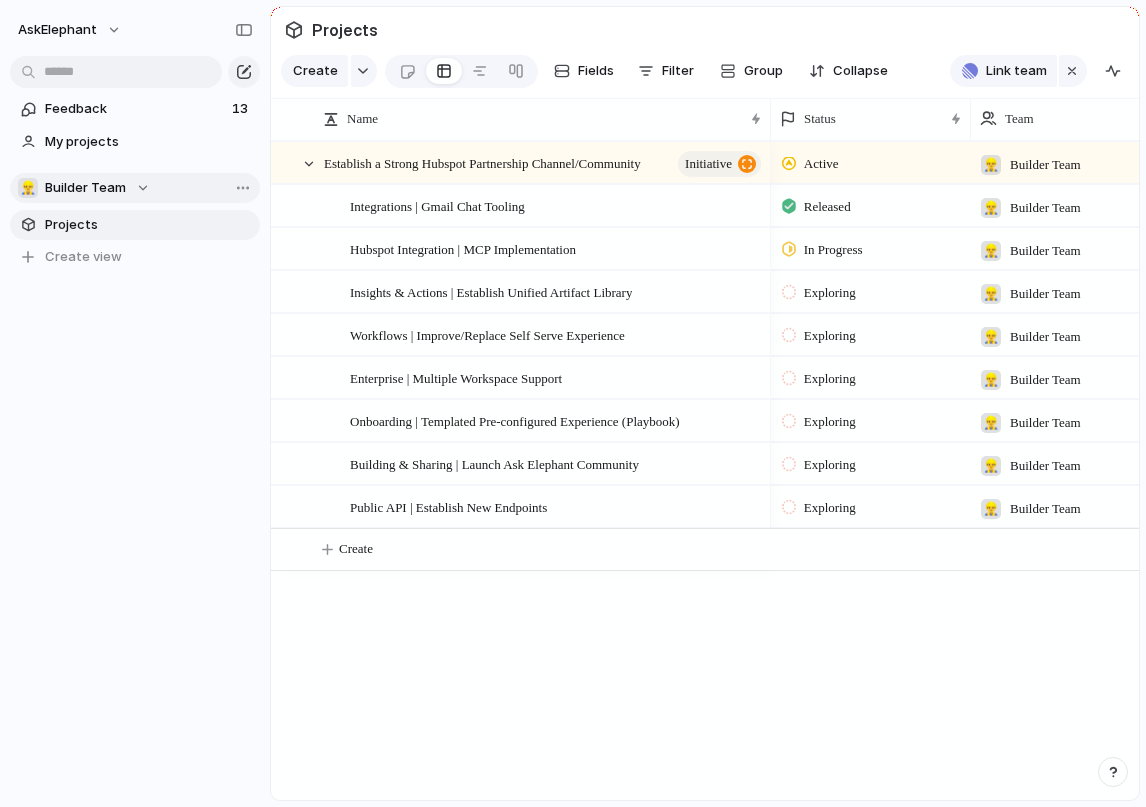 click on "Builder Team" at bounding box center (85, 188) 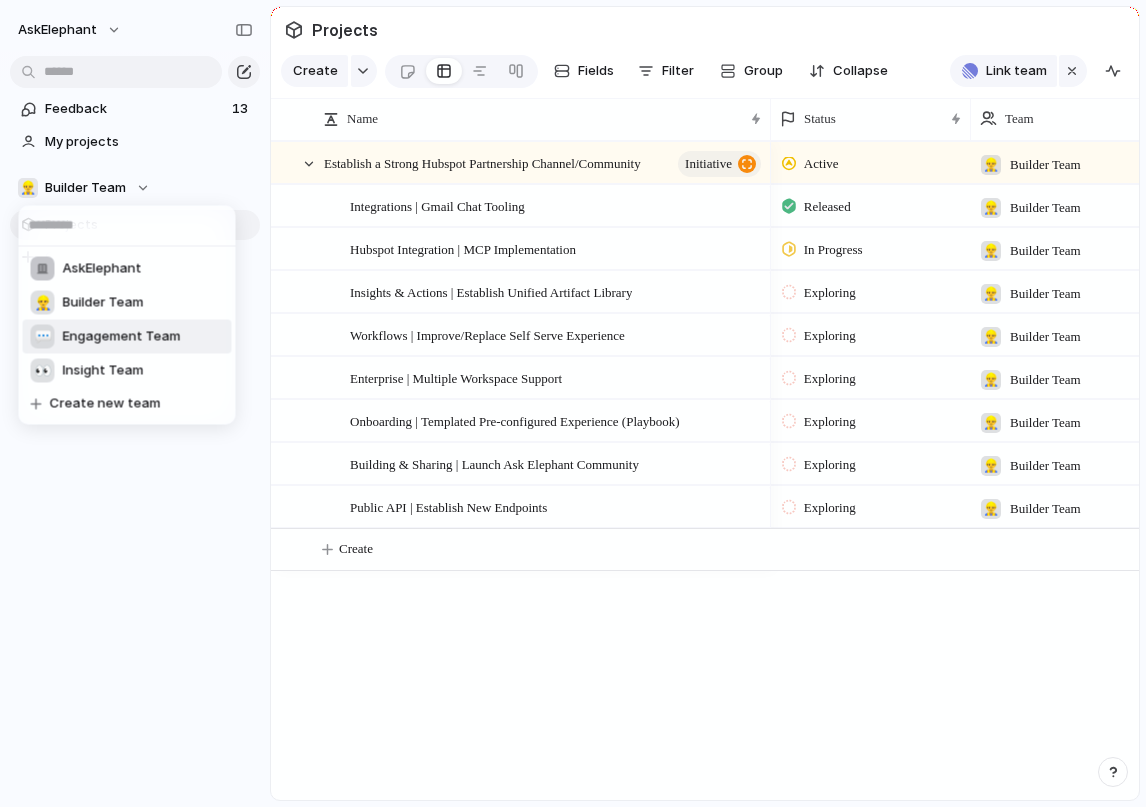 click on "Engagement Team" at bounding box center [122, 337] 